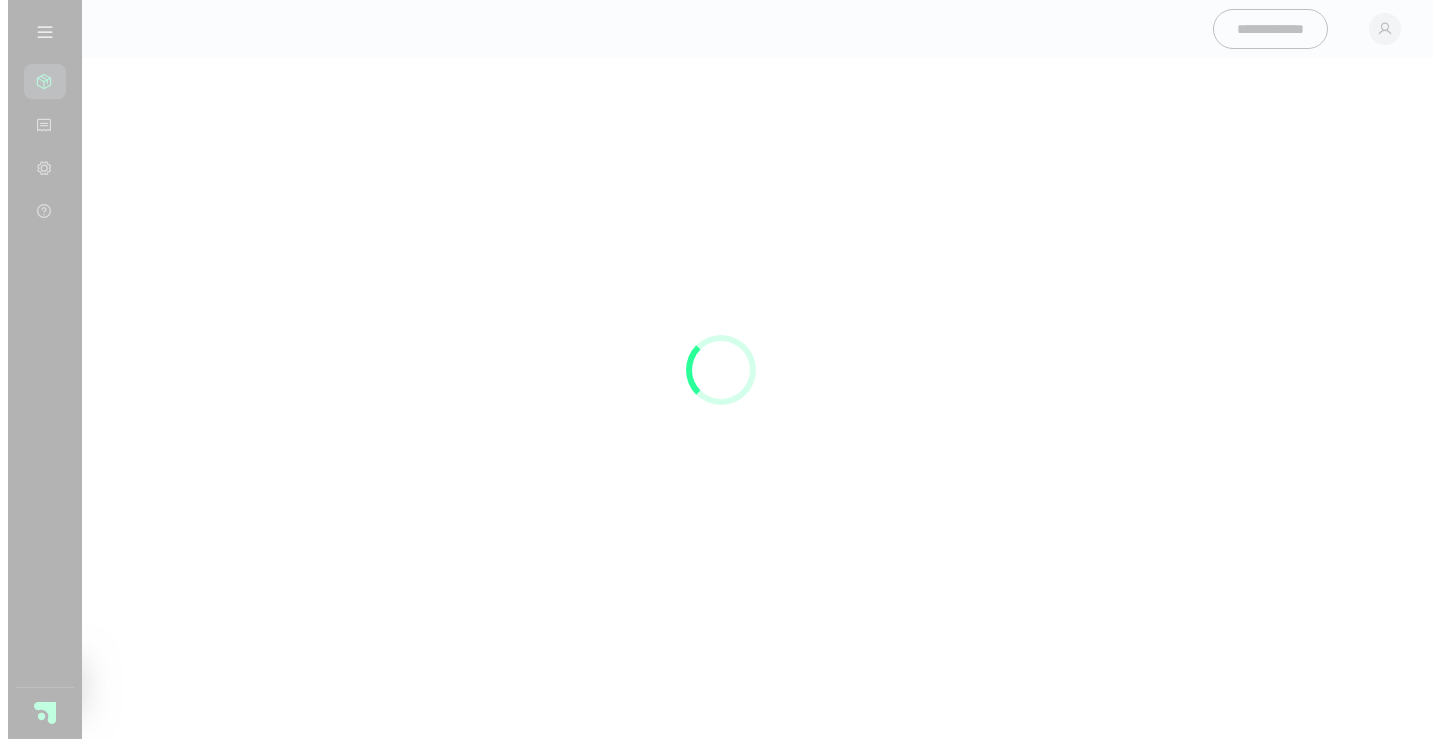 scroll, scrollTop: 0, scrollLeft: 0, axis: both 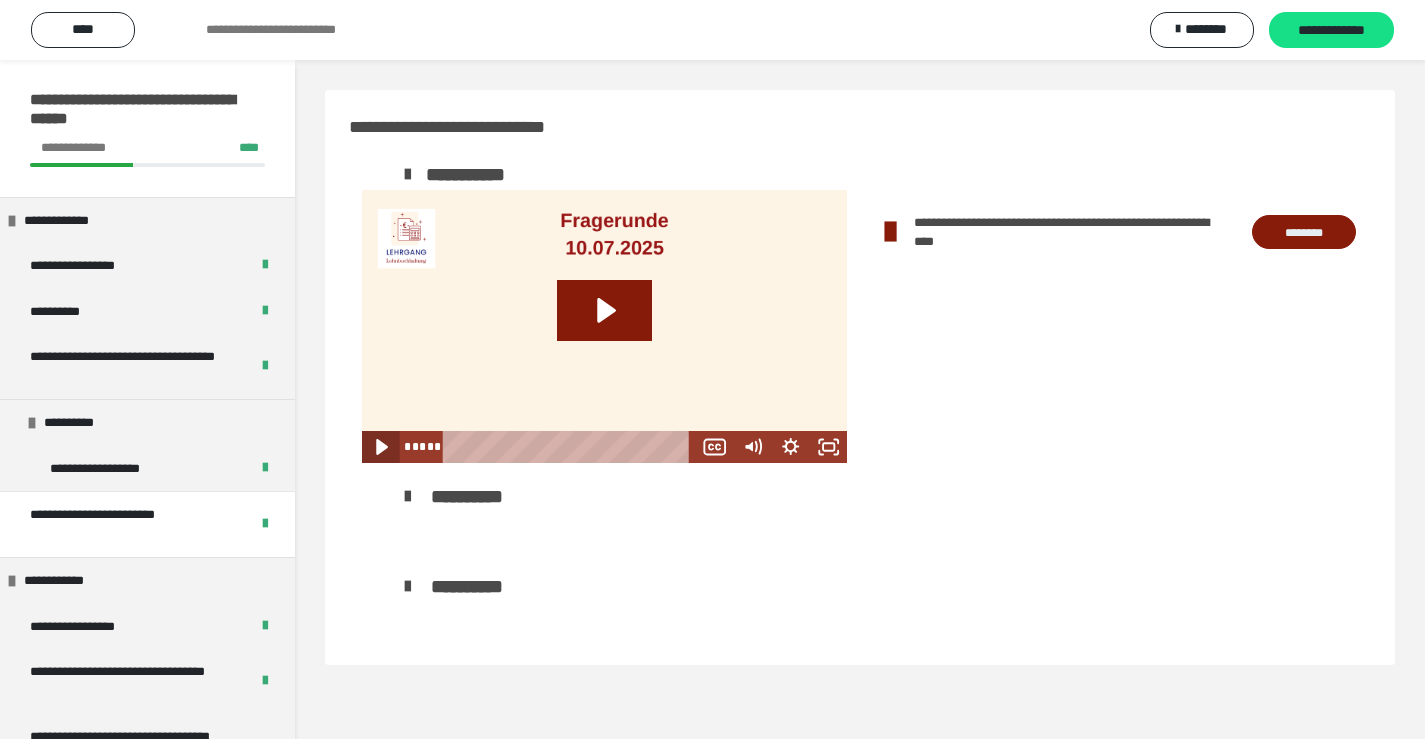 click 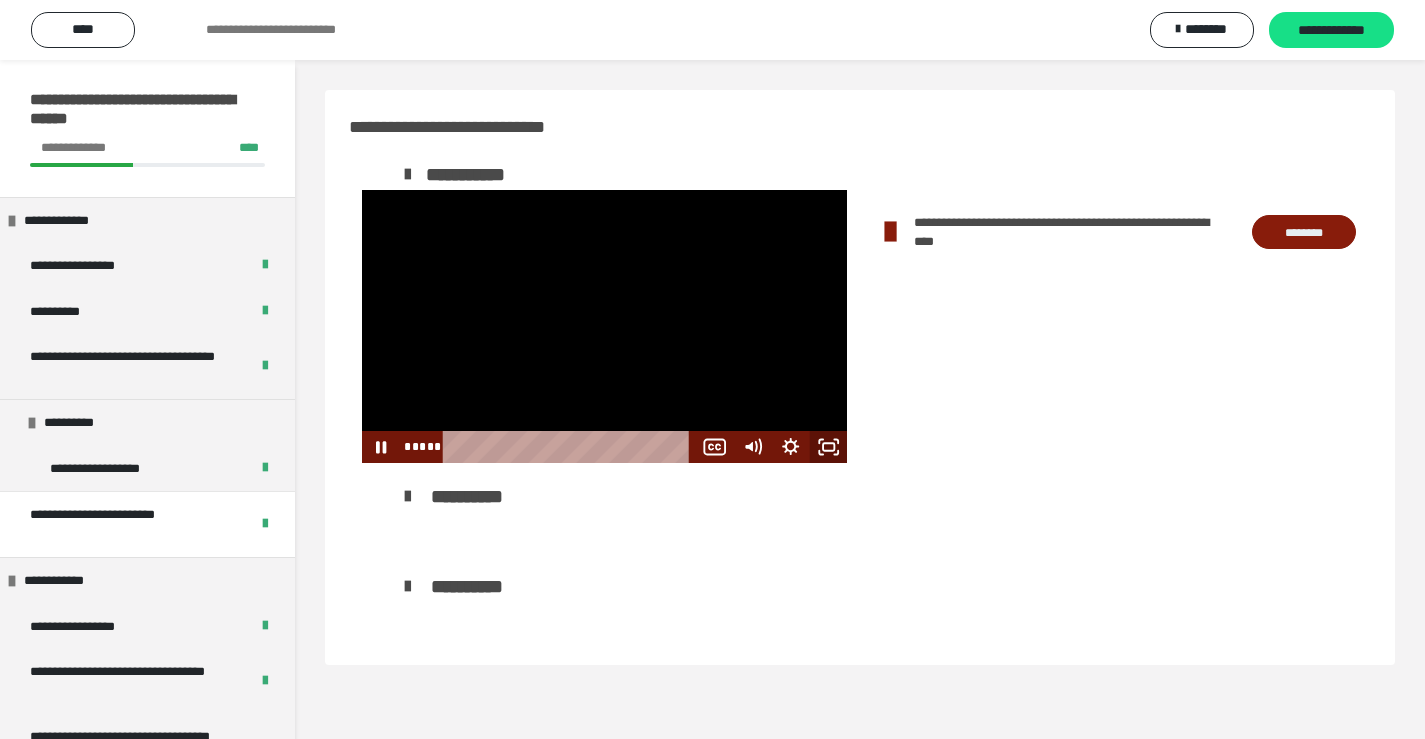 click 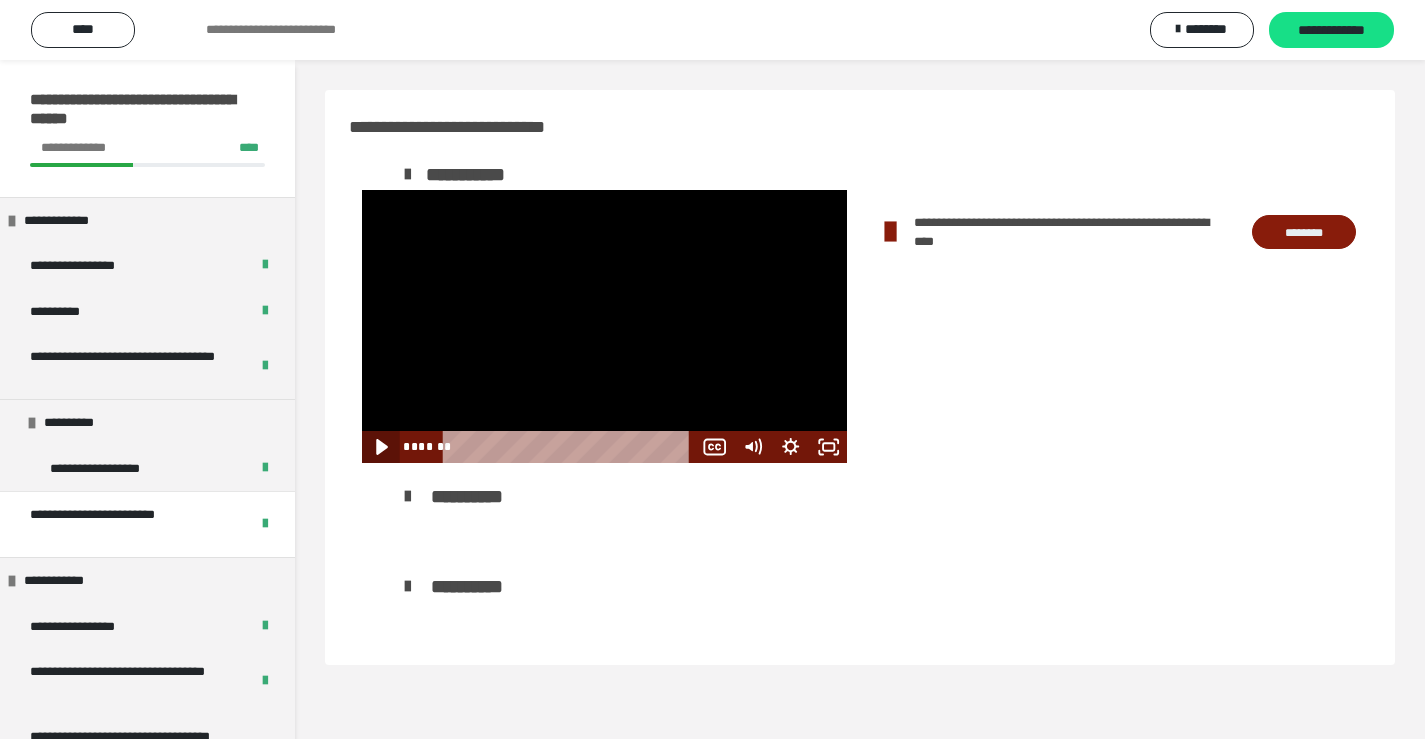 click 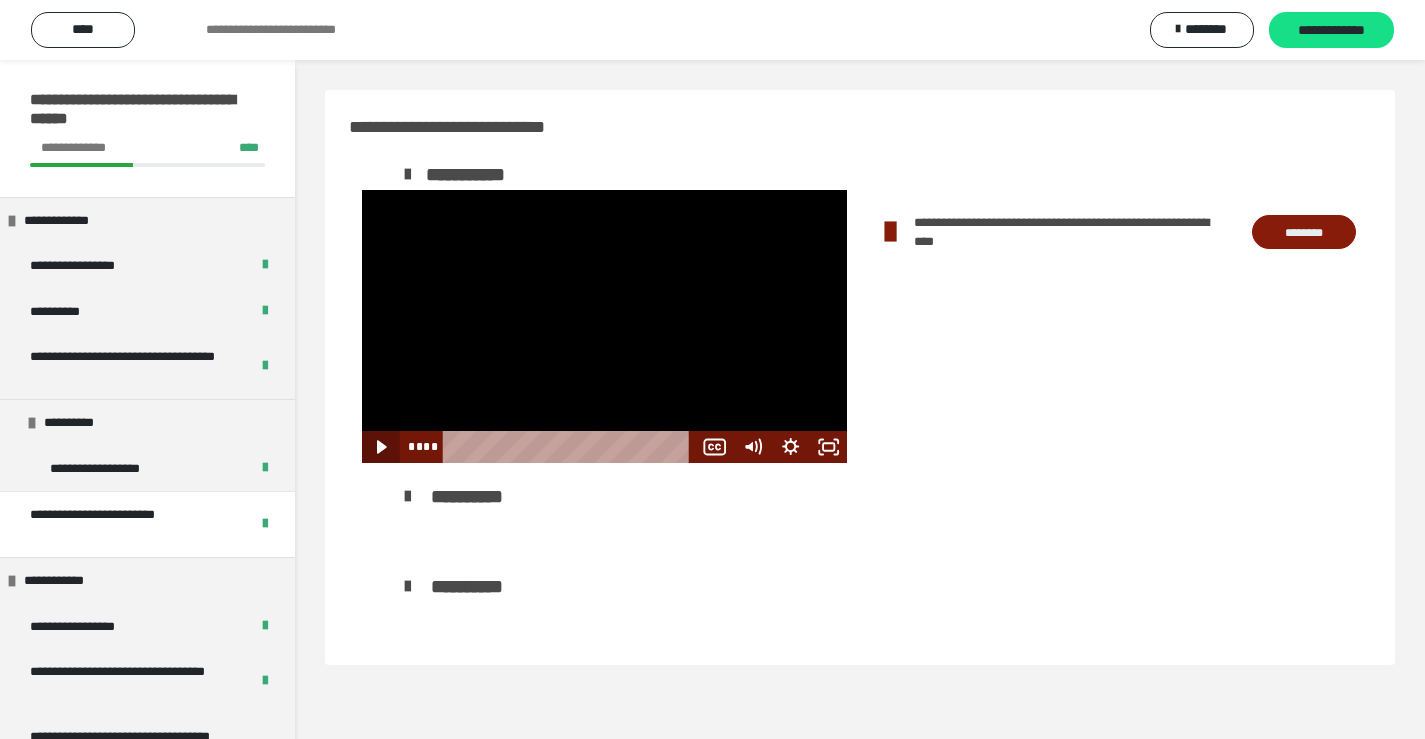 click 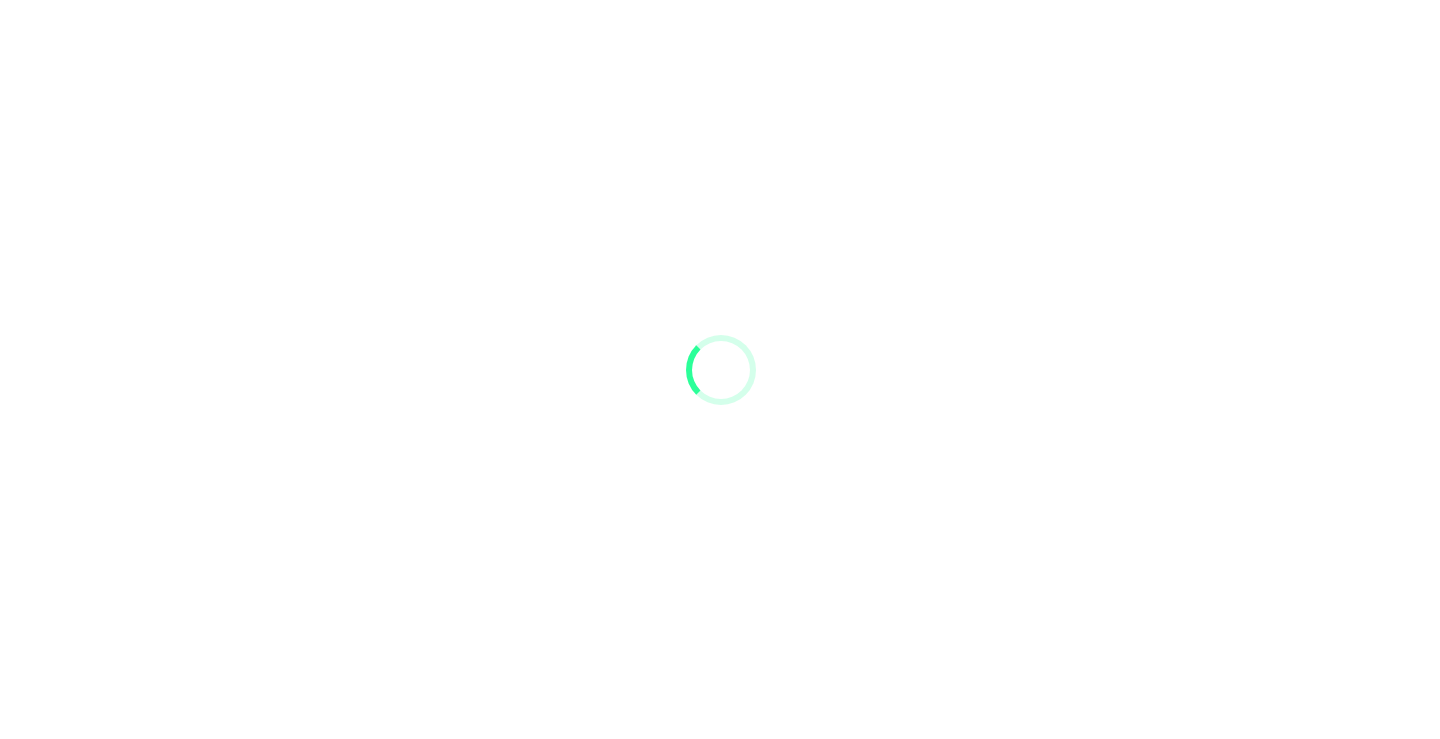 scroll, scrollTop: 0, scrollLeft: 0, axis: both 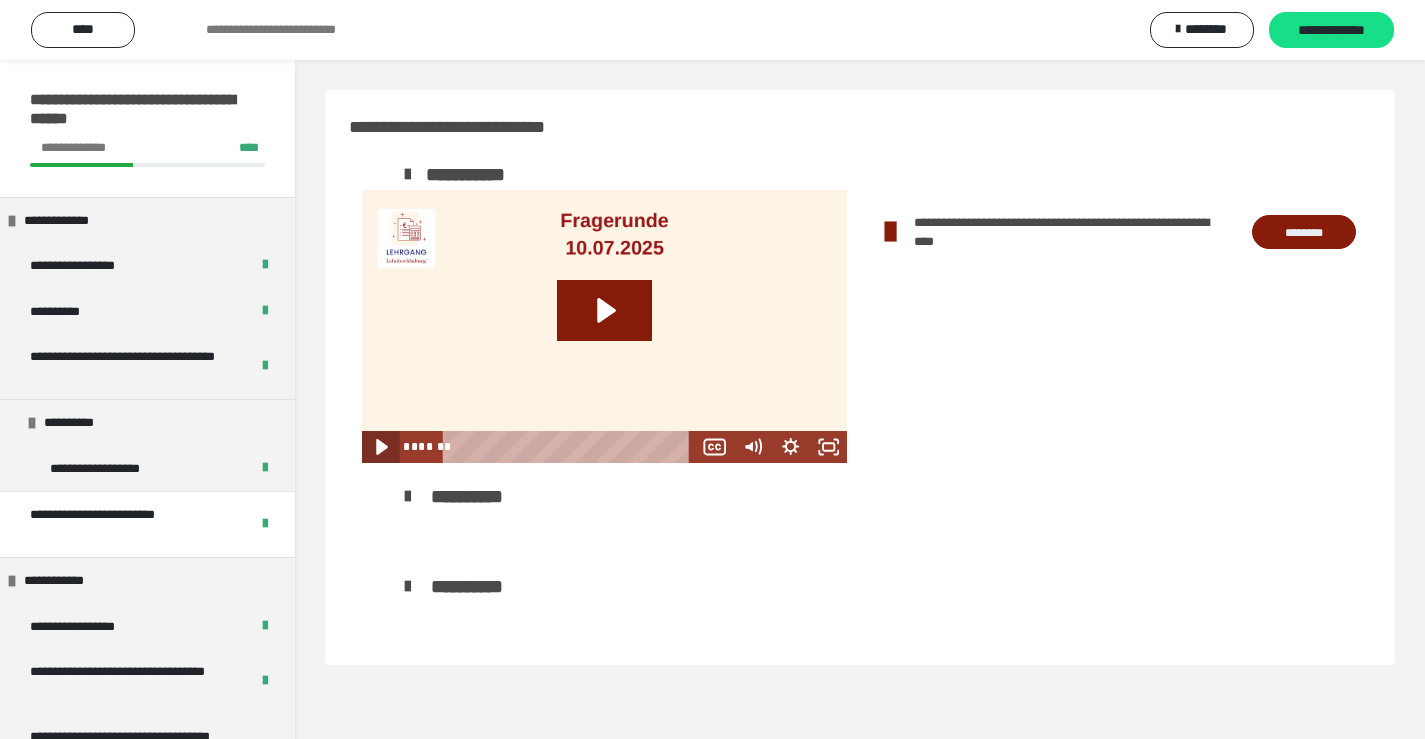 click 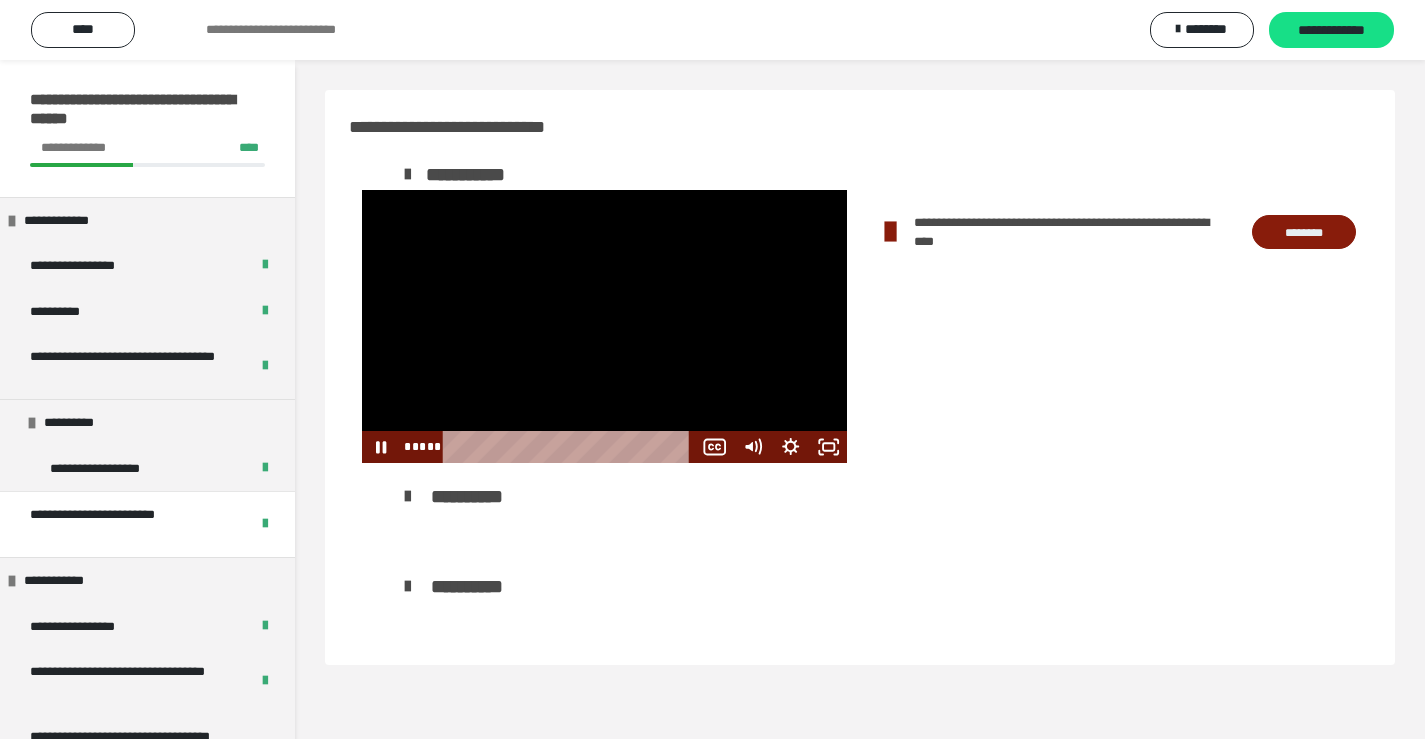 click at bounding box center (570, 447) 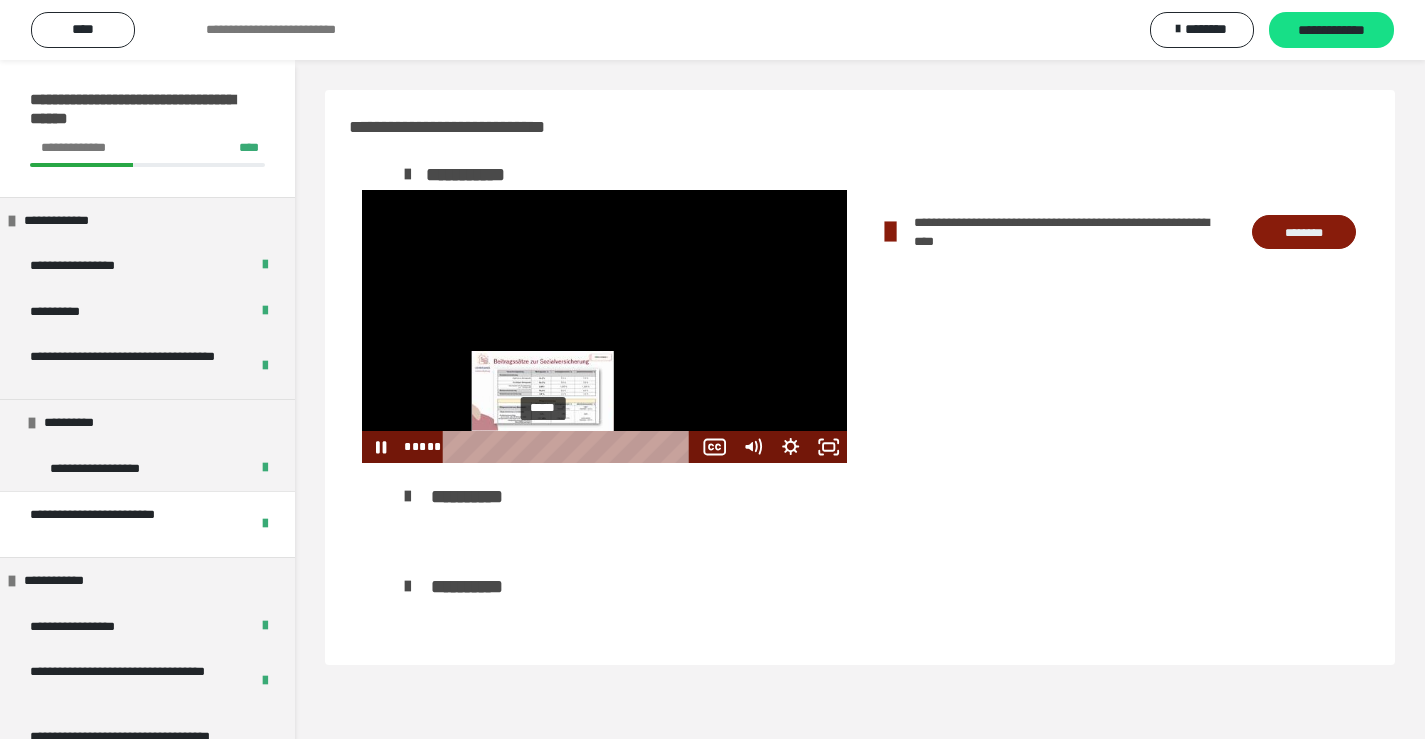 click on "*****" at bounding box center [570, 447] 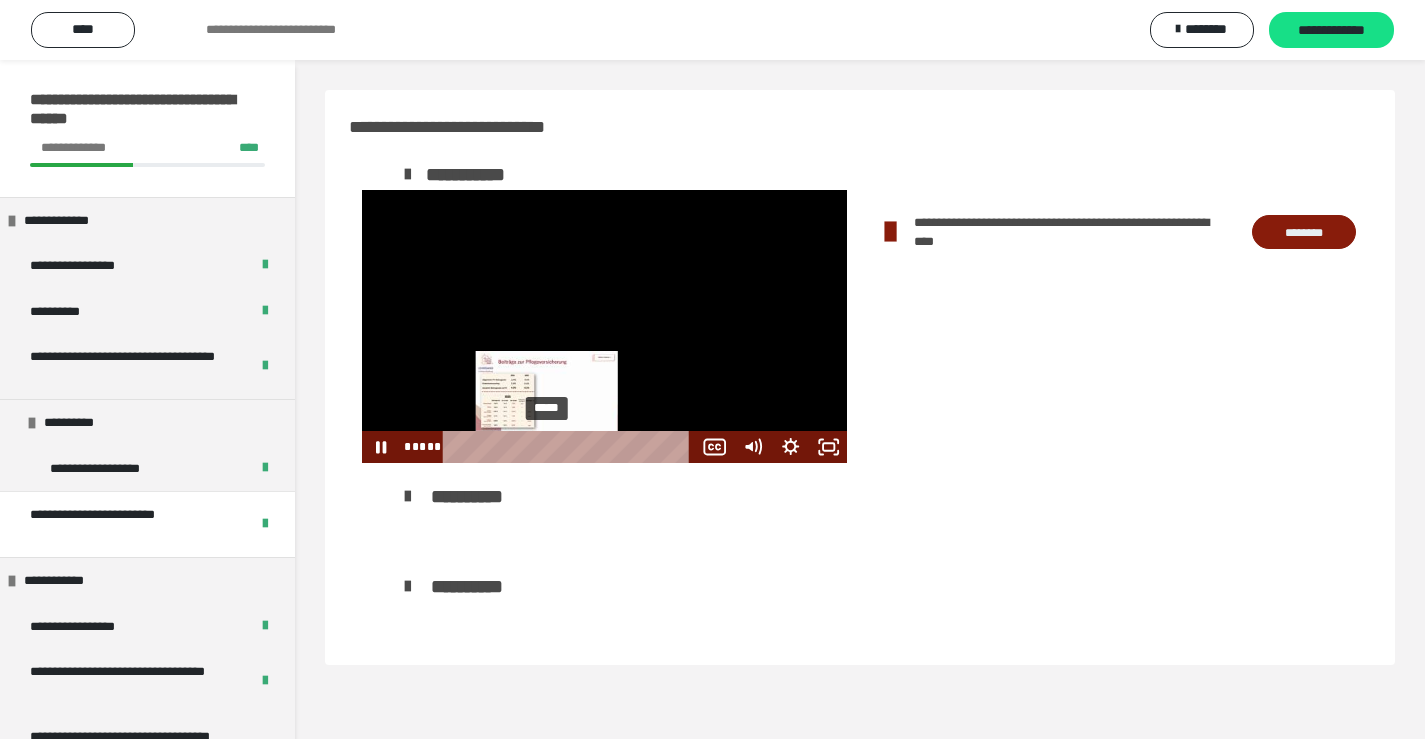 click on "*****" at bounding box center [570, 447] 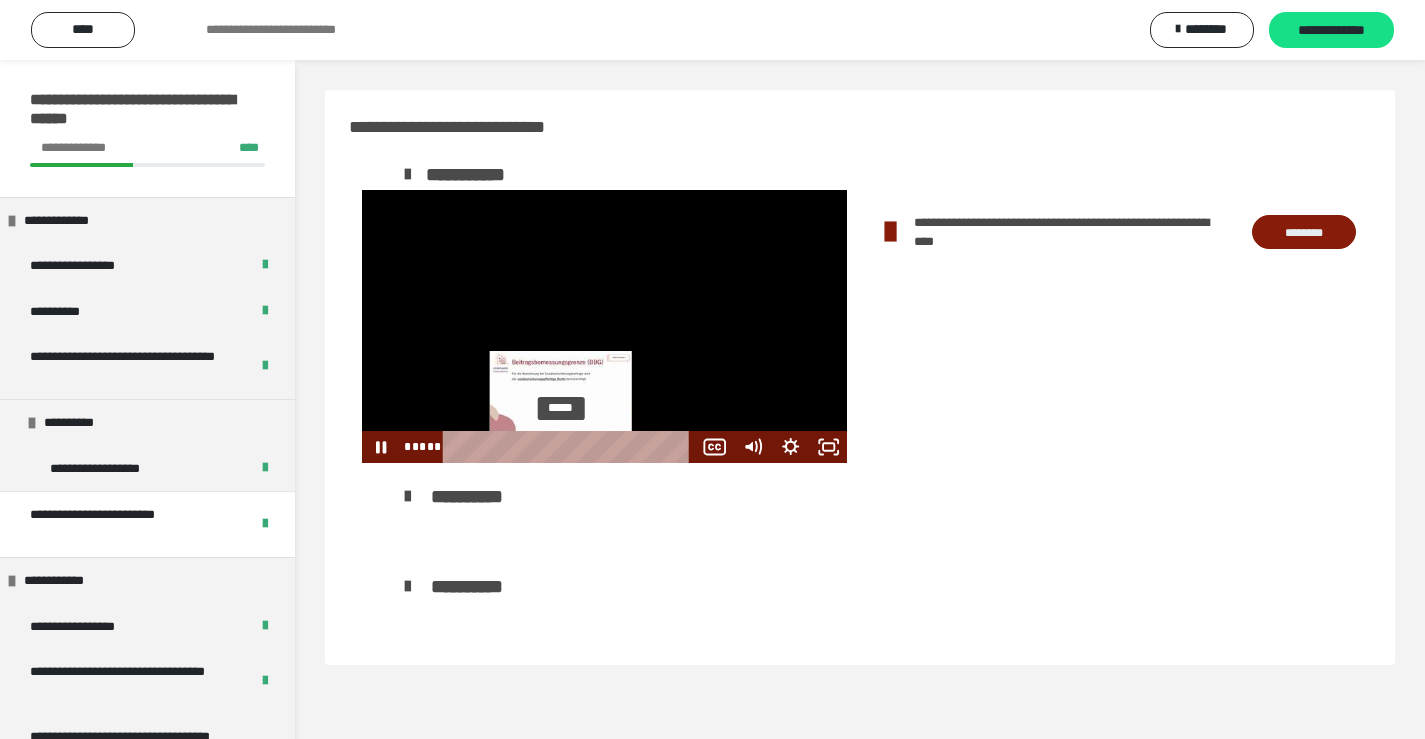 click on "*****" at bounding box center [570, 447] 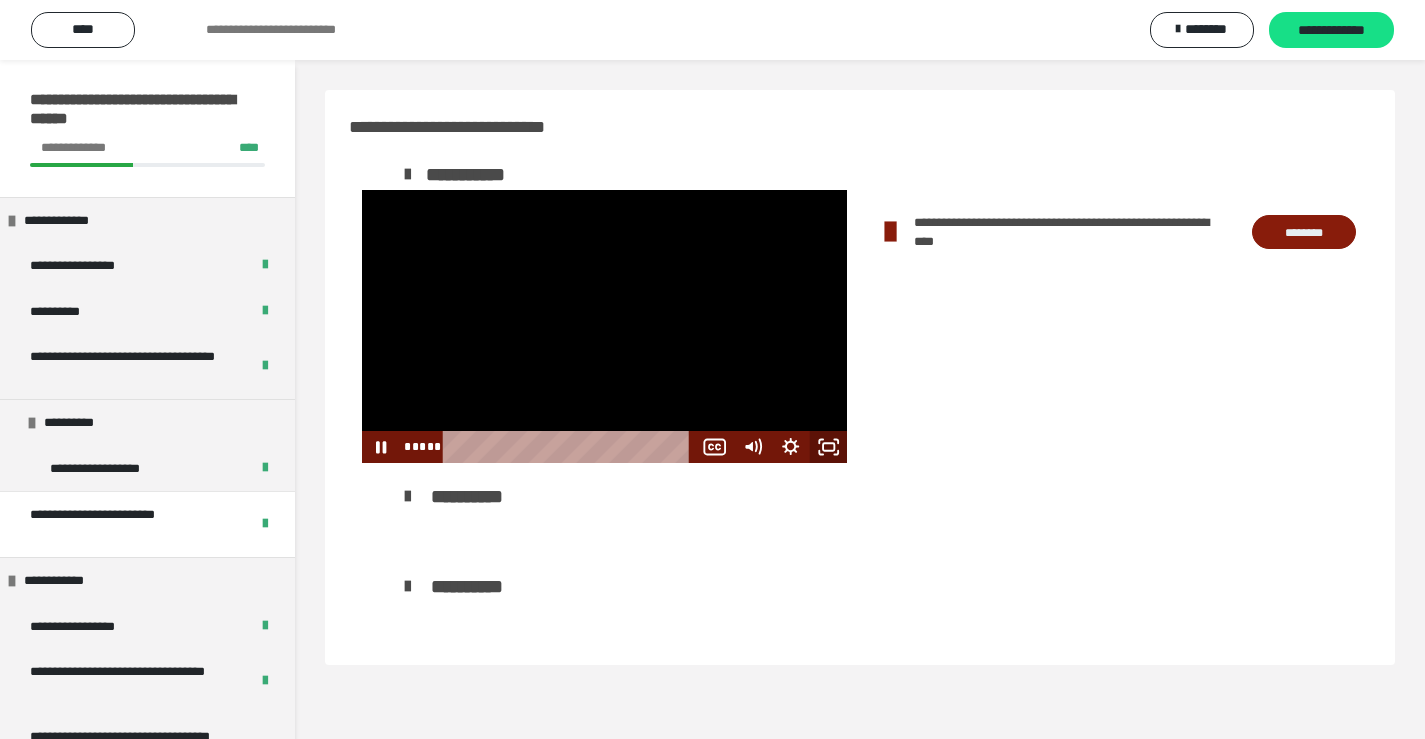 click 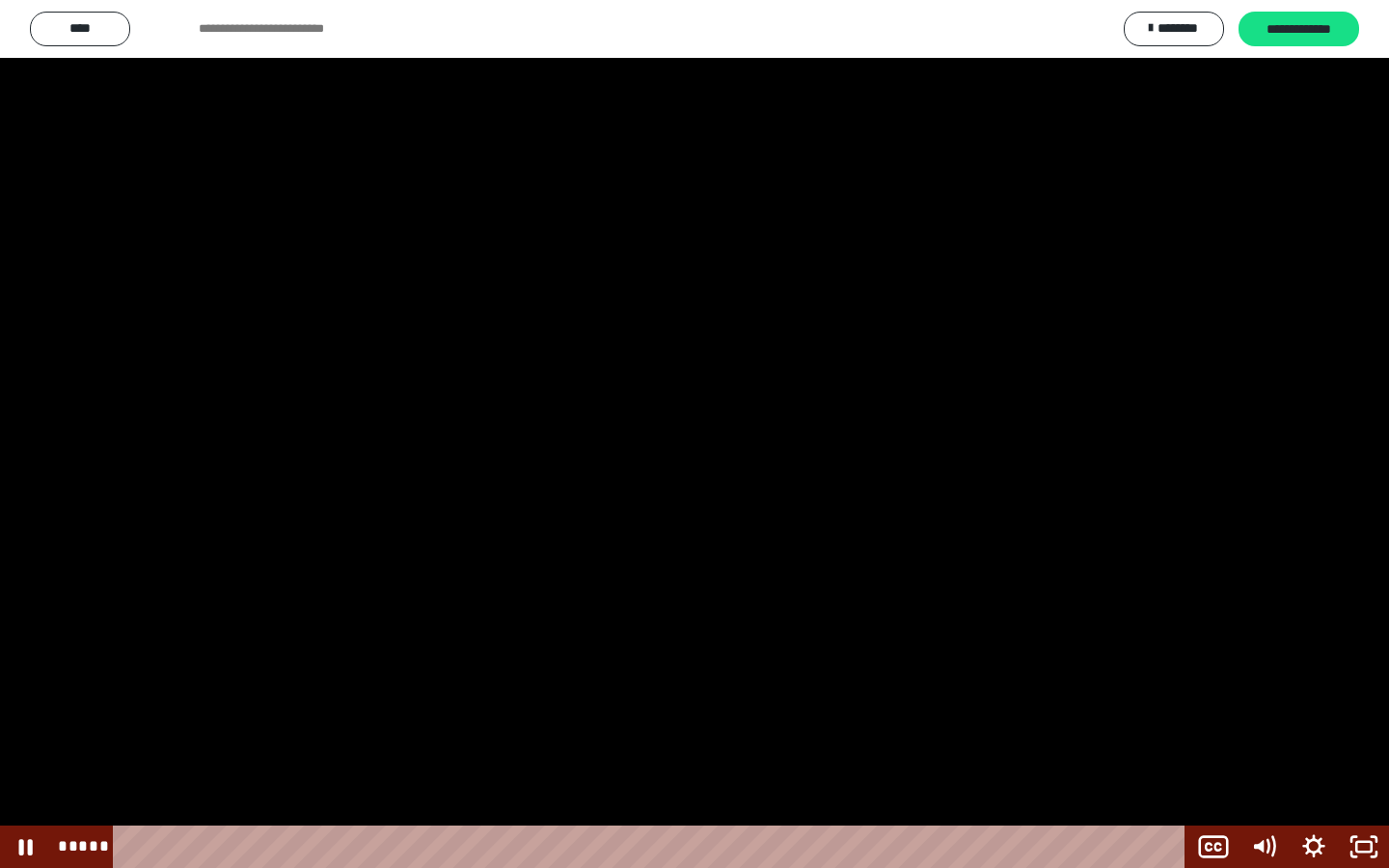 click at bounding box center (694, 434) 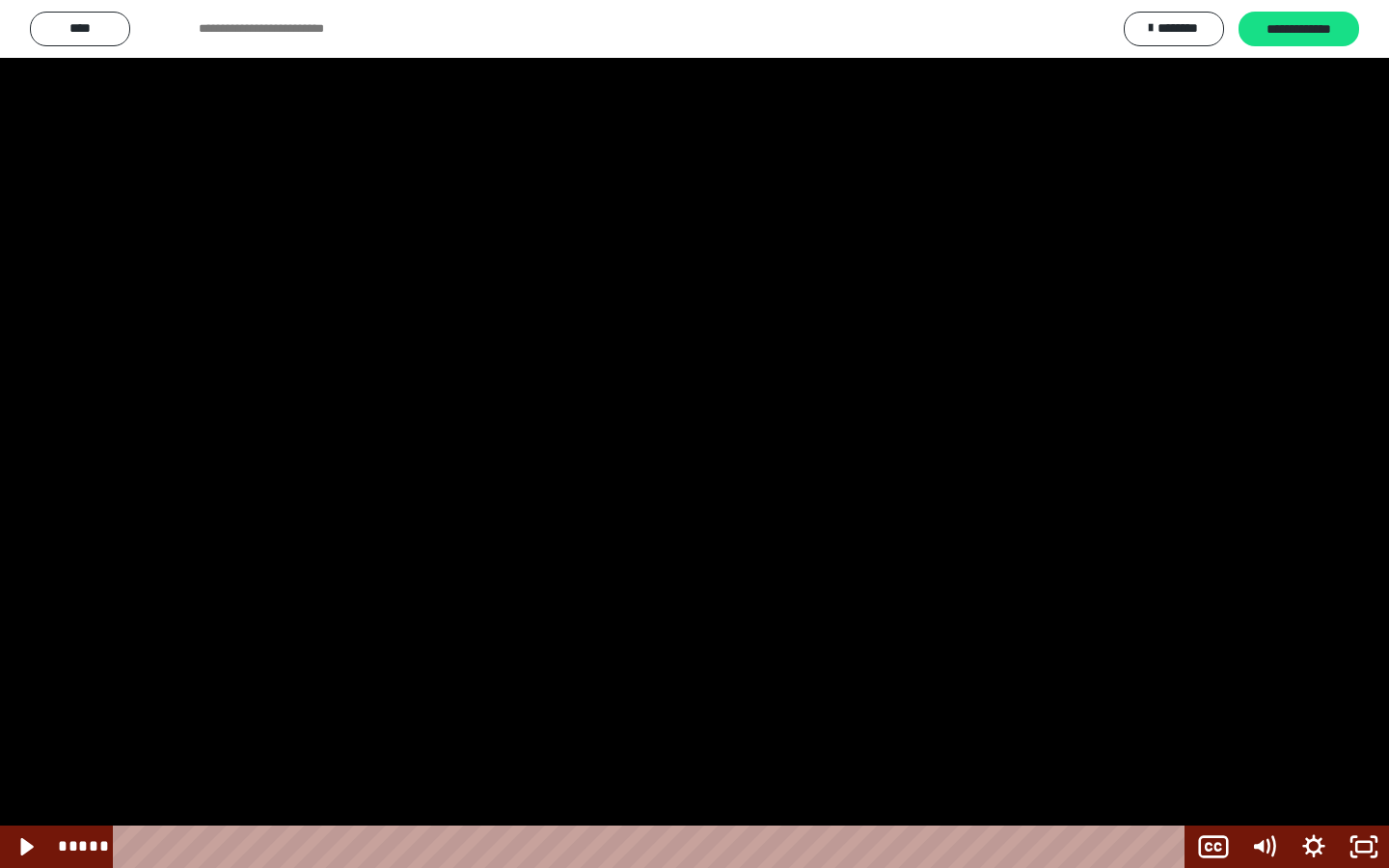 type 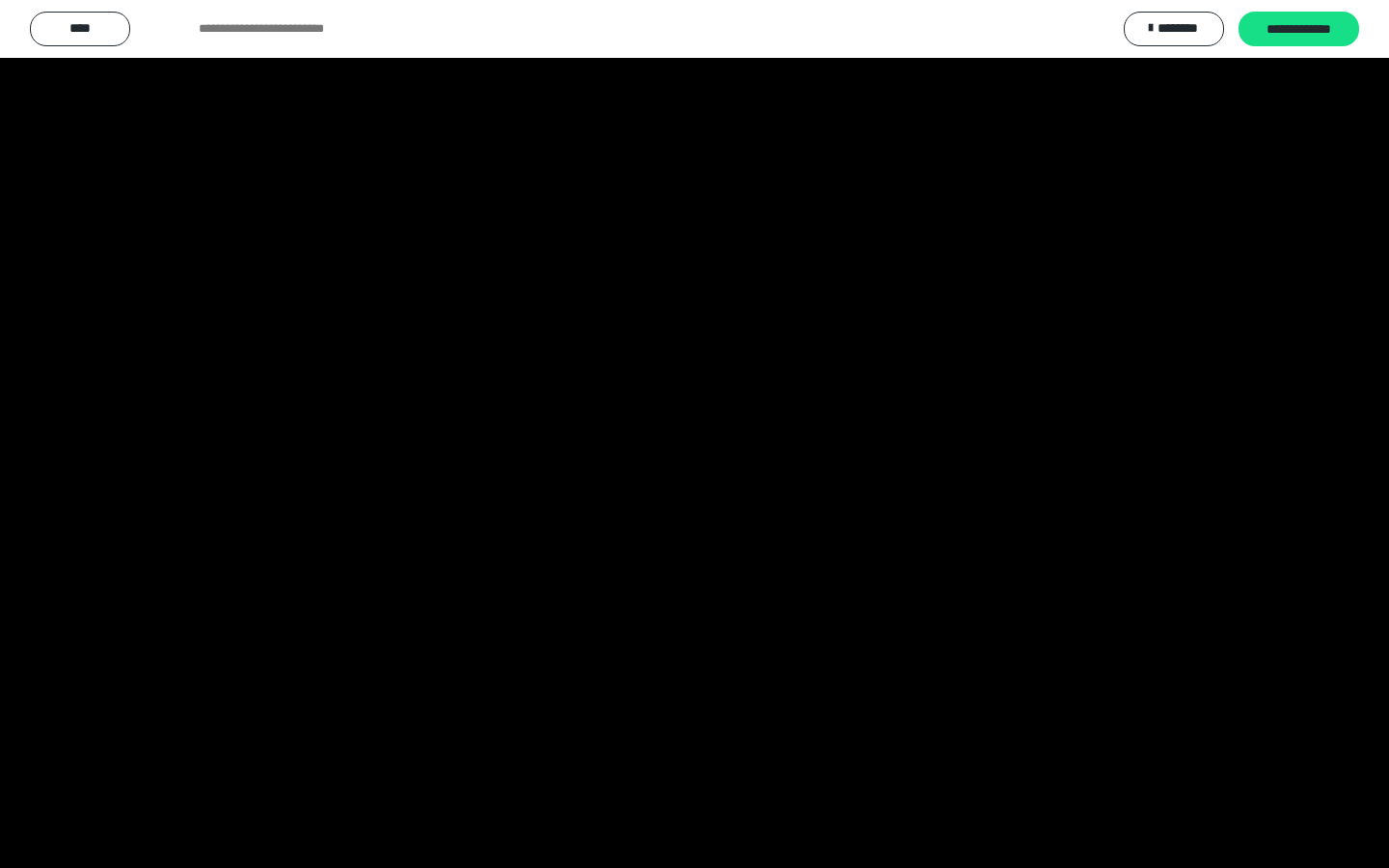 click at bounding box center [0, 0] 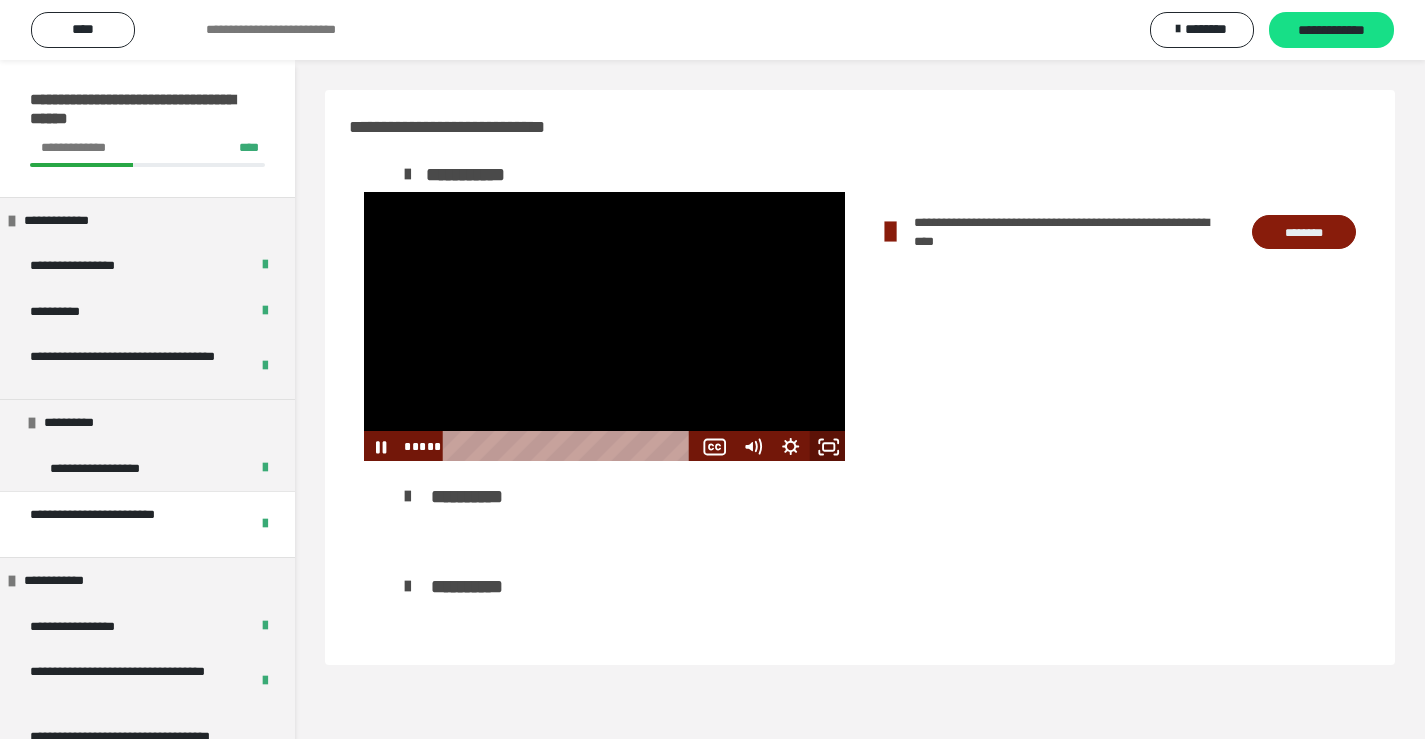 click 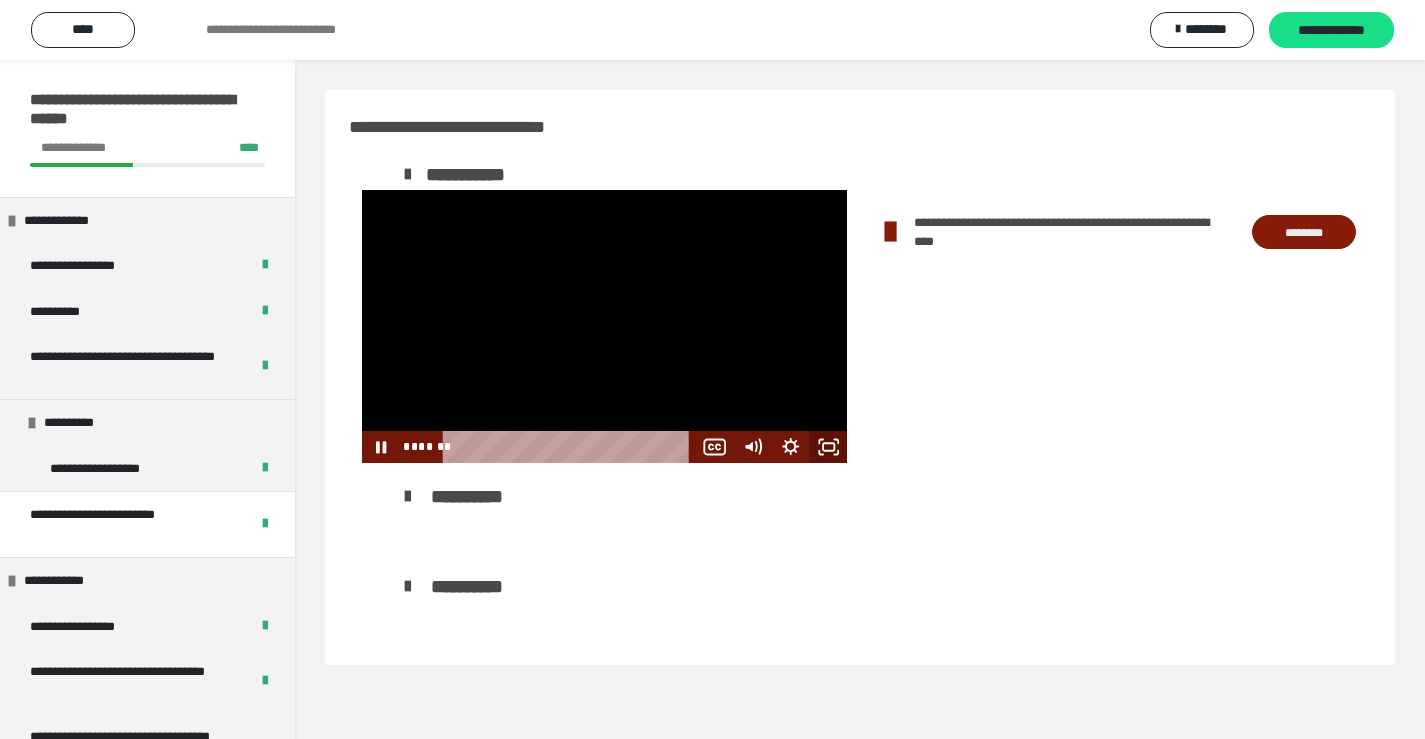 click 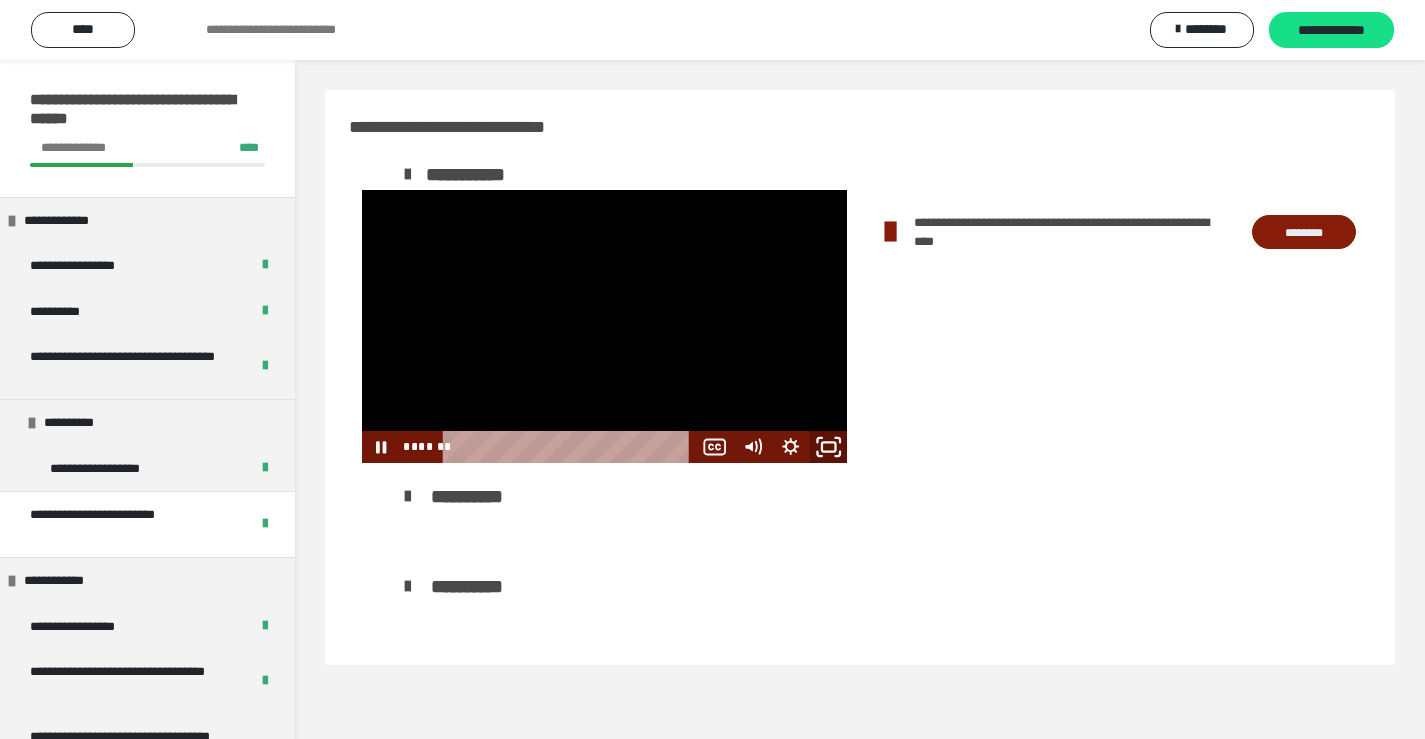 click 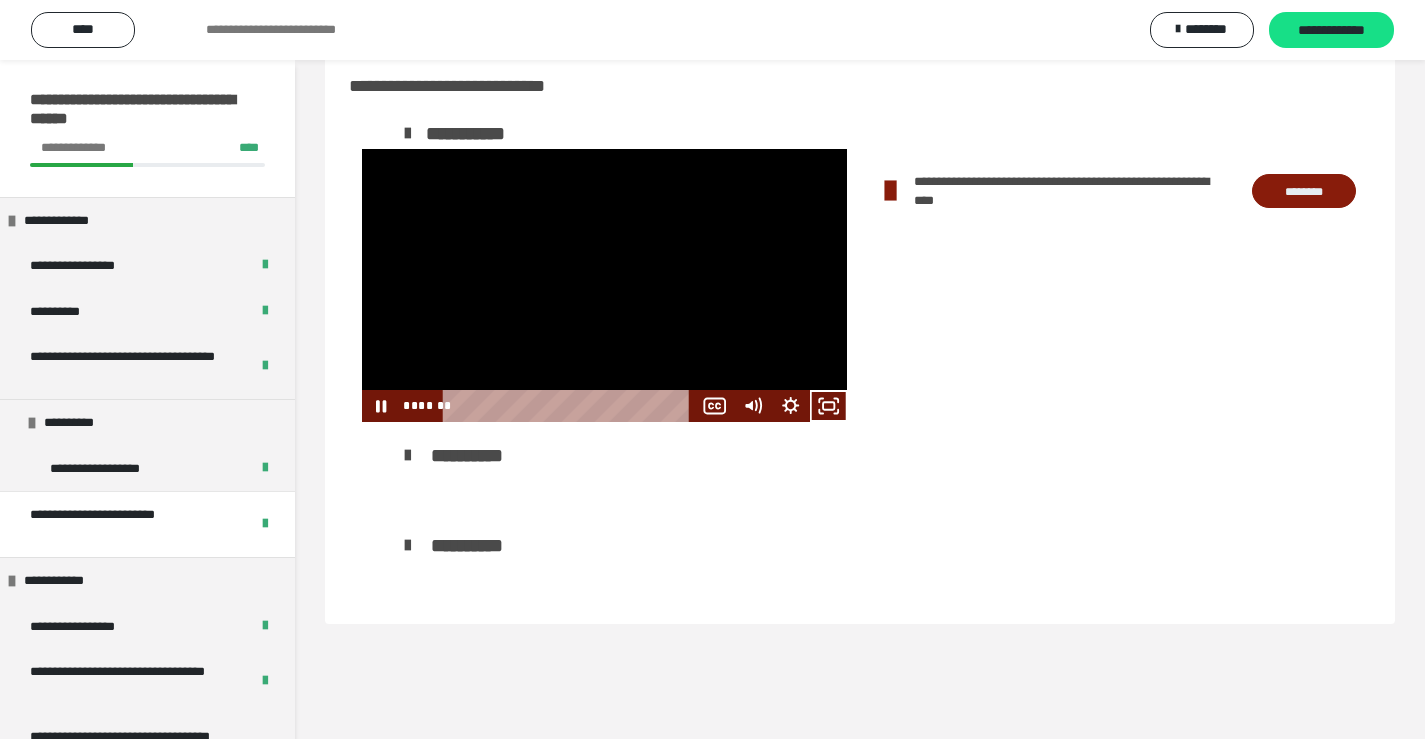 scroll, scrollTop: 60, scrollLeft: 0, axis: vertical 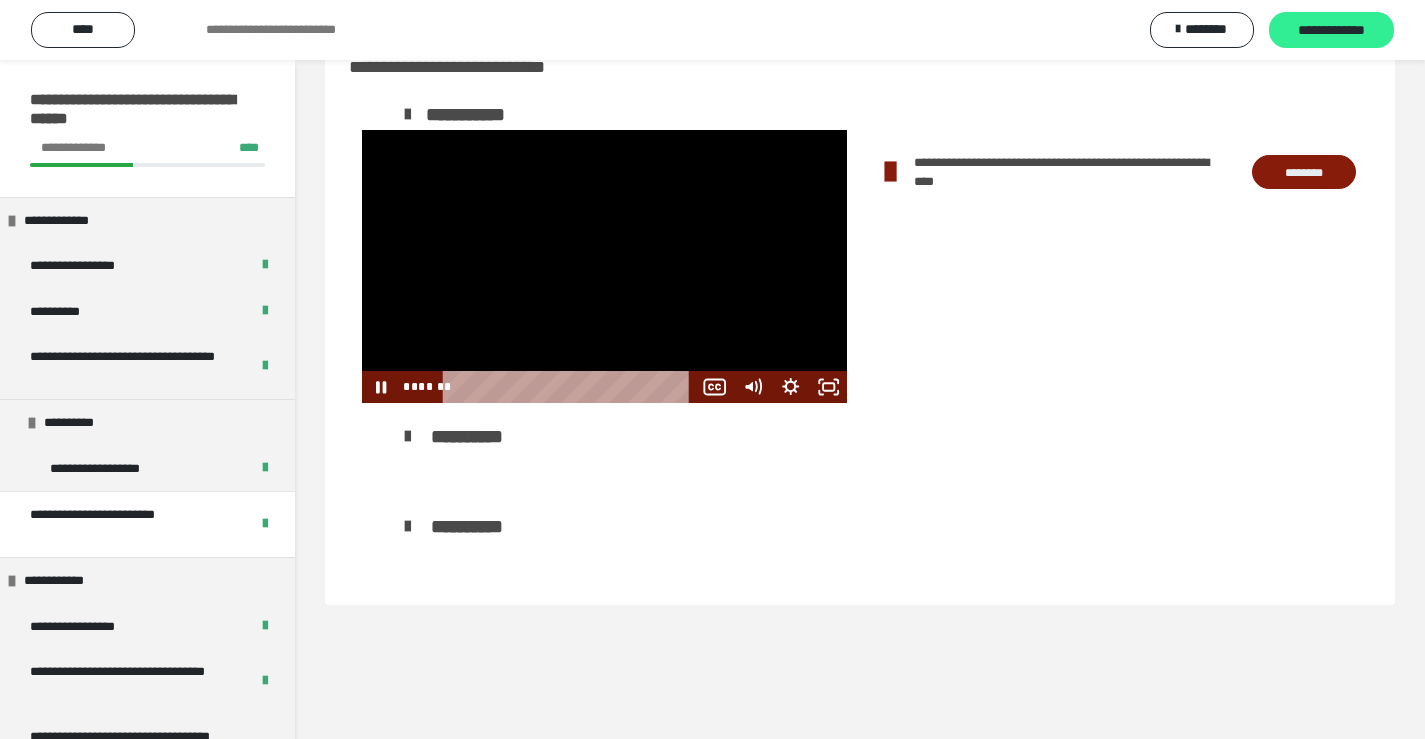click on "**********" at bounding box center [1331, 31] 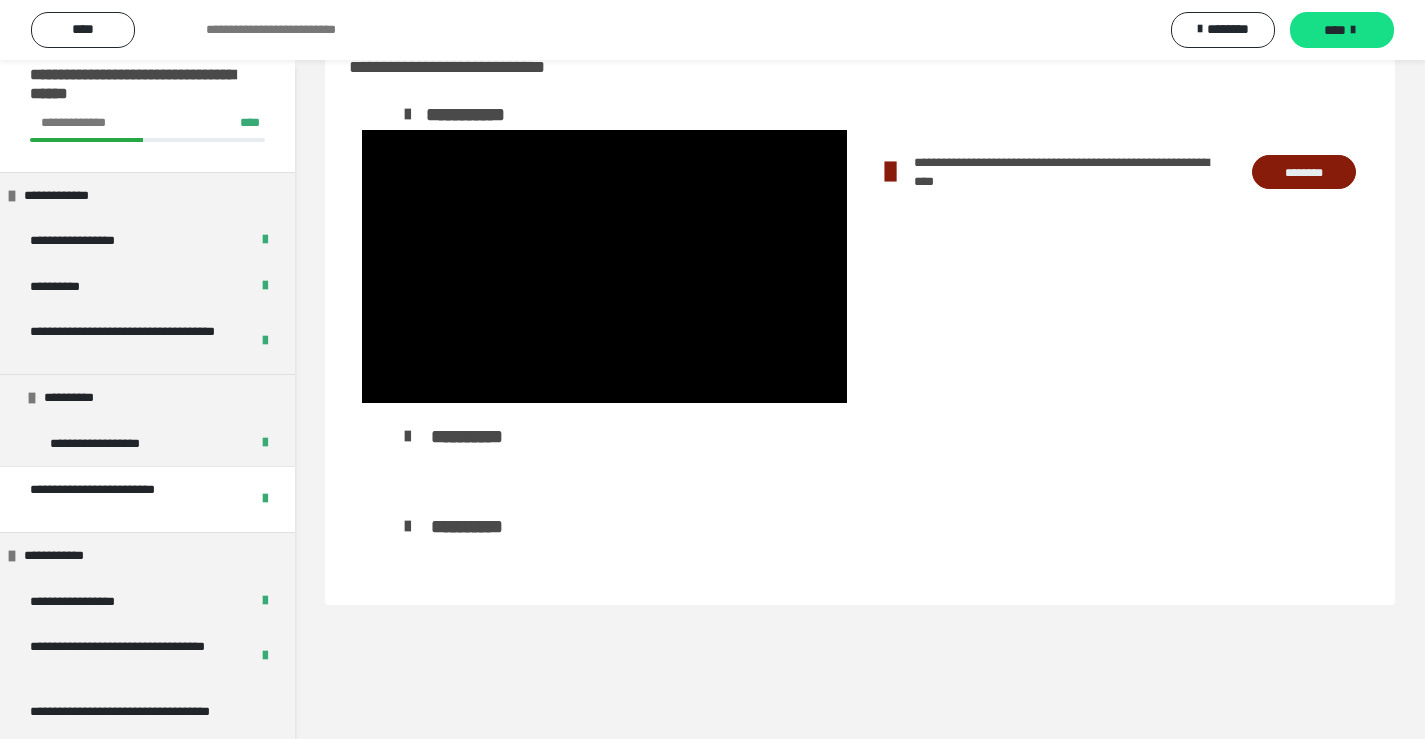 scroll, scrollTop: 0, scrollLeft: 0, axis: both 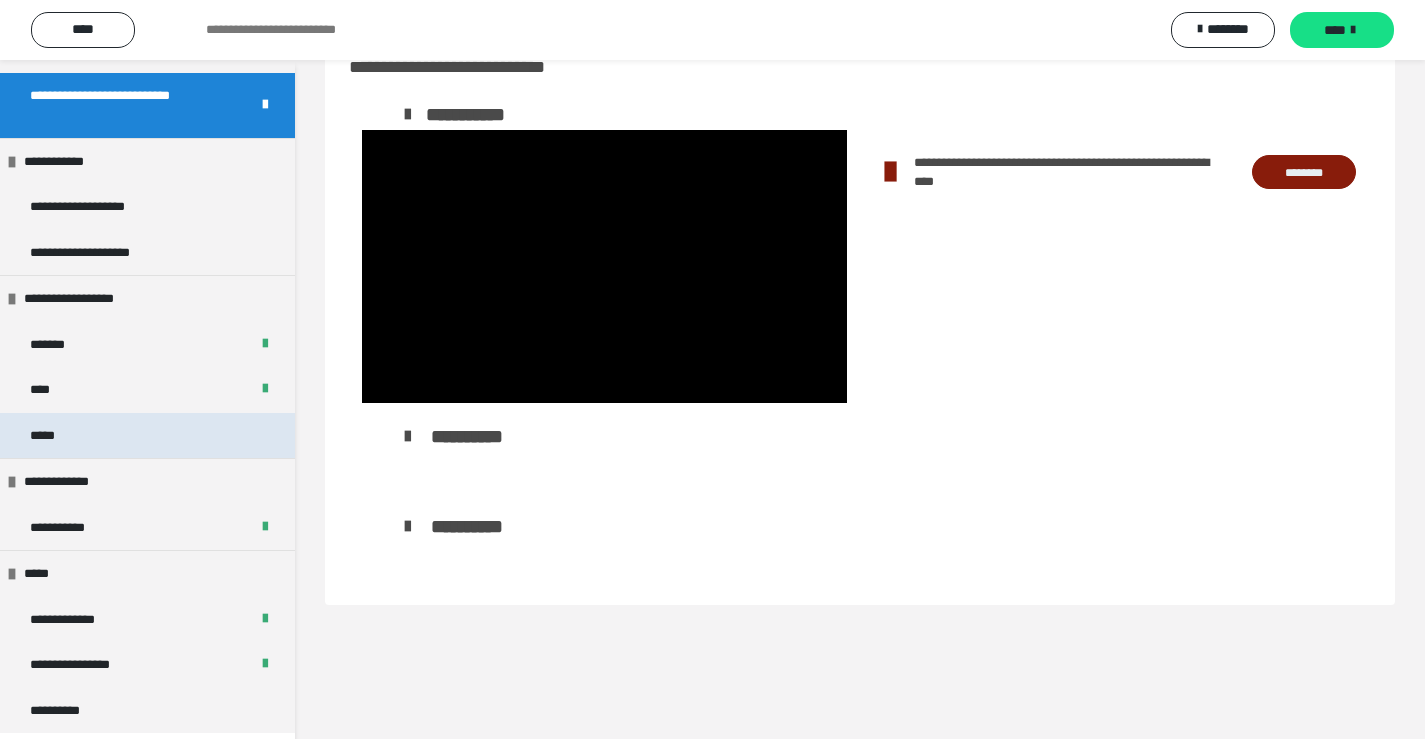 click on "*****" at bounding box center (147, 436) 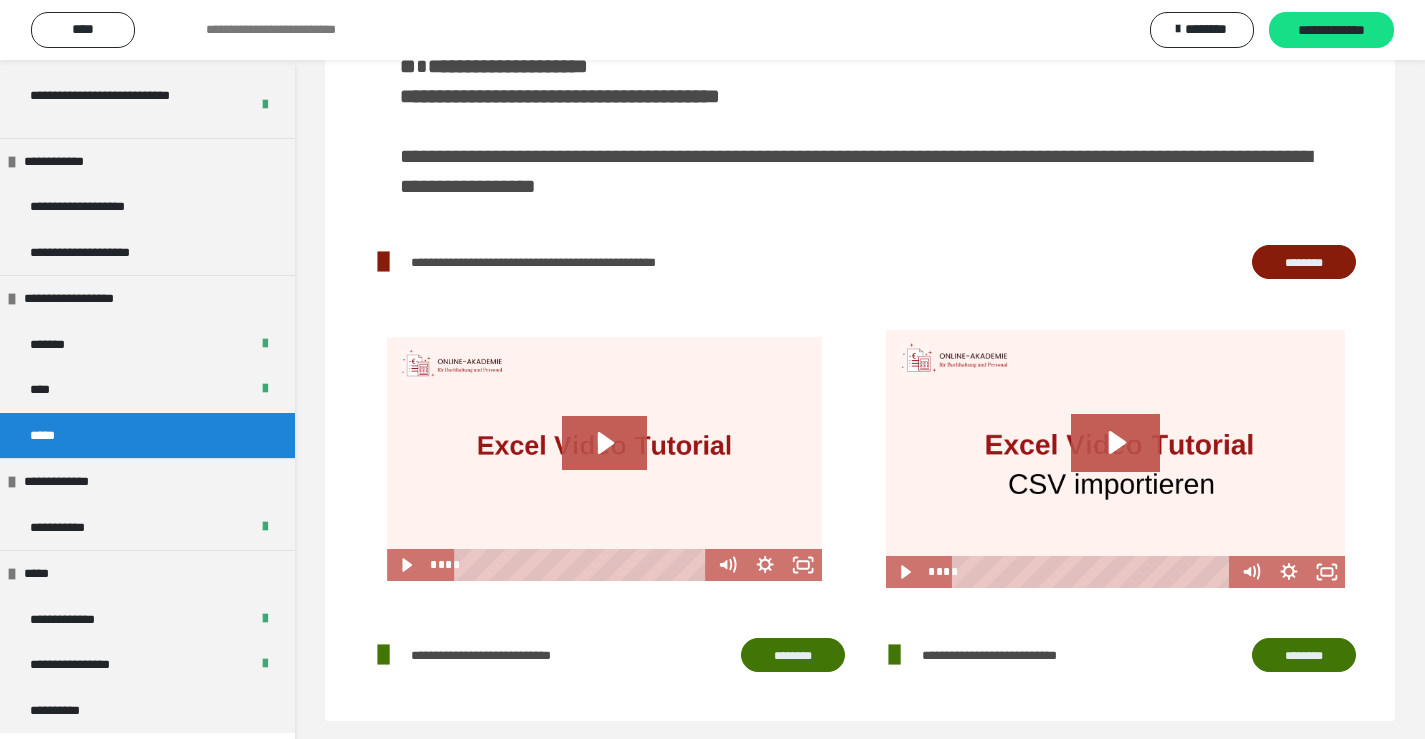scroll, scrollTop: 470, scrollLeft: 0, axis: vertical 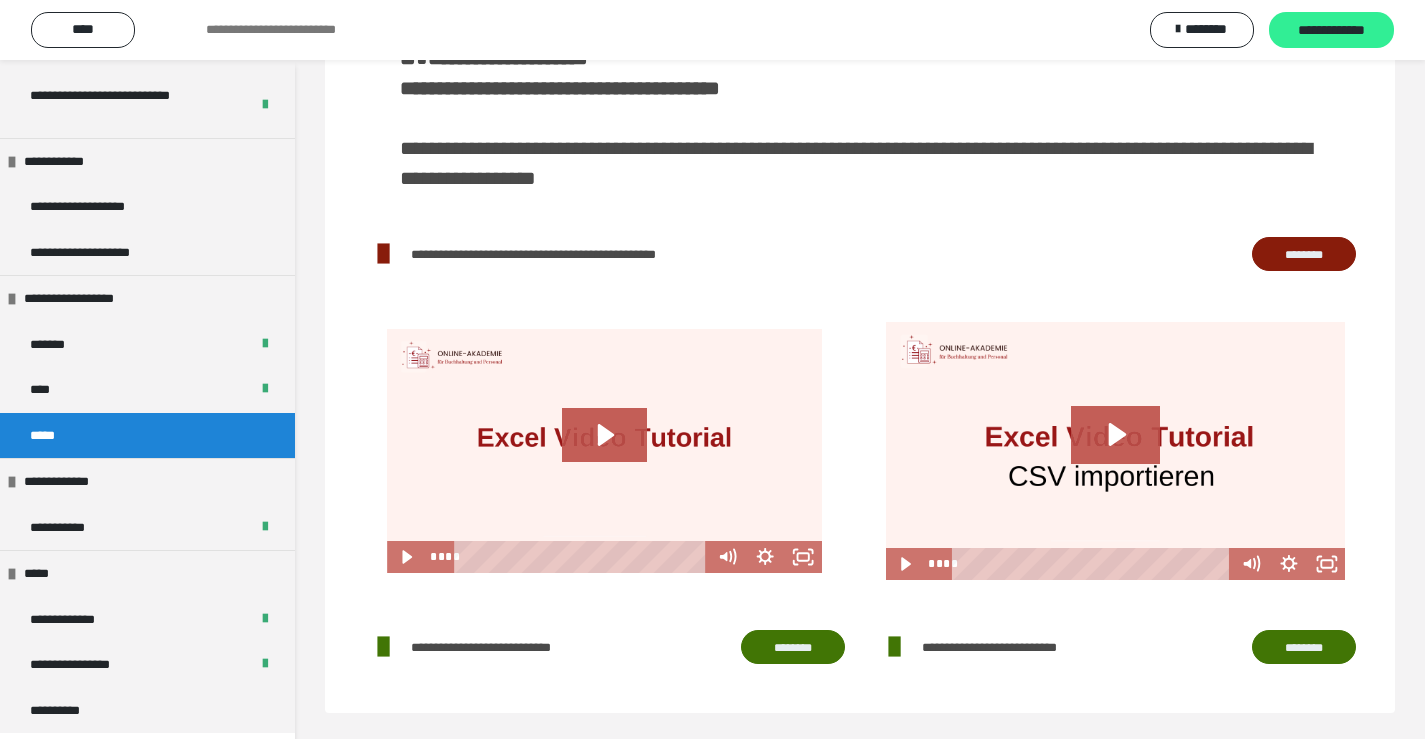 click on "**********" at bounding box center [1331, 31] 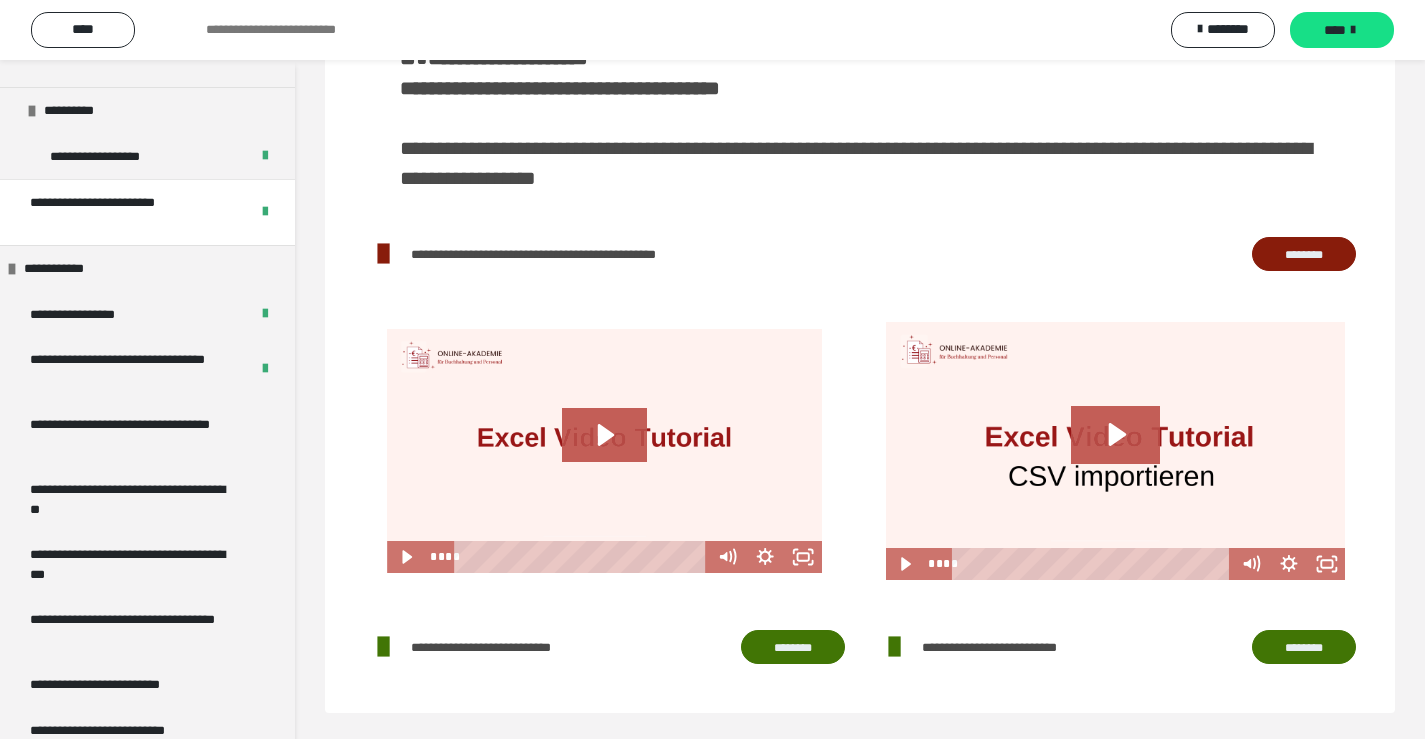 scroll, scrollTop: 0, scrollLeft: 0, axis: both 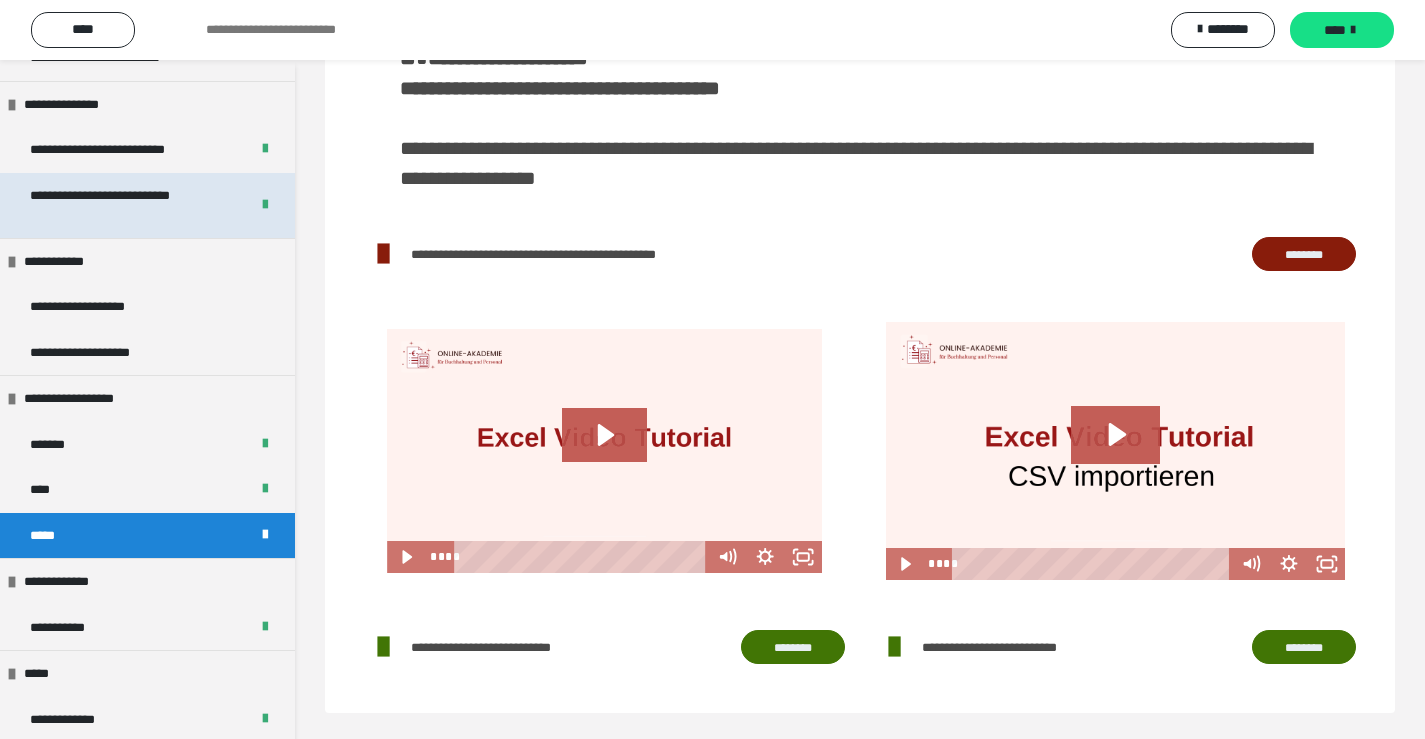 click on "**********" at bounding box center (124, 205) 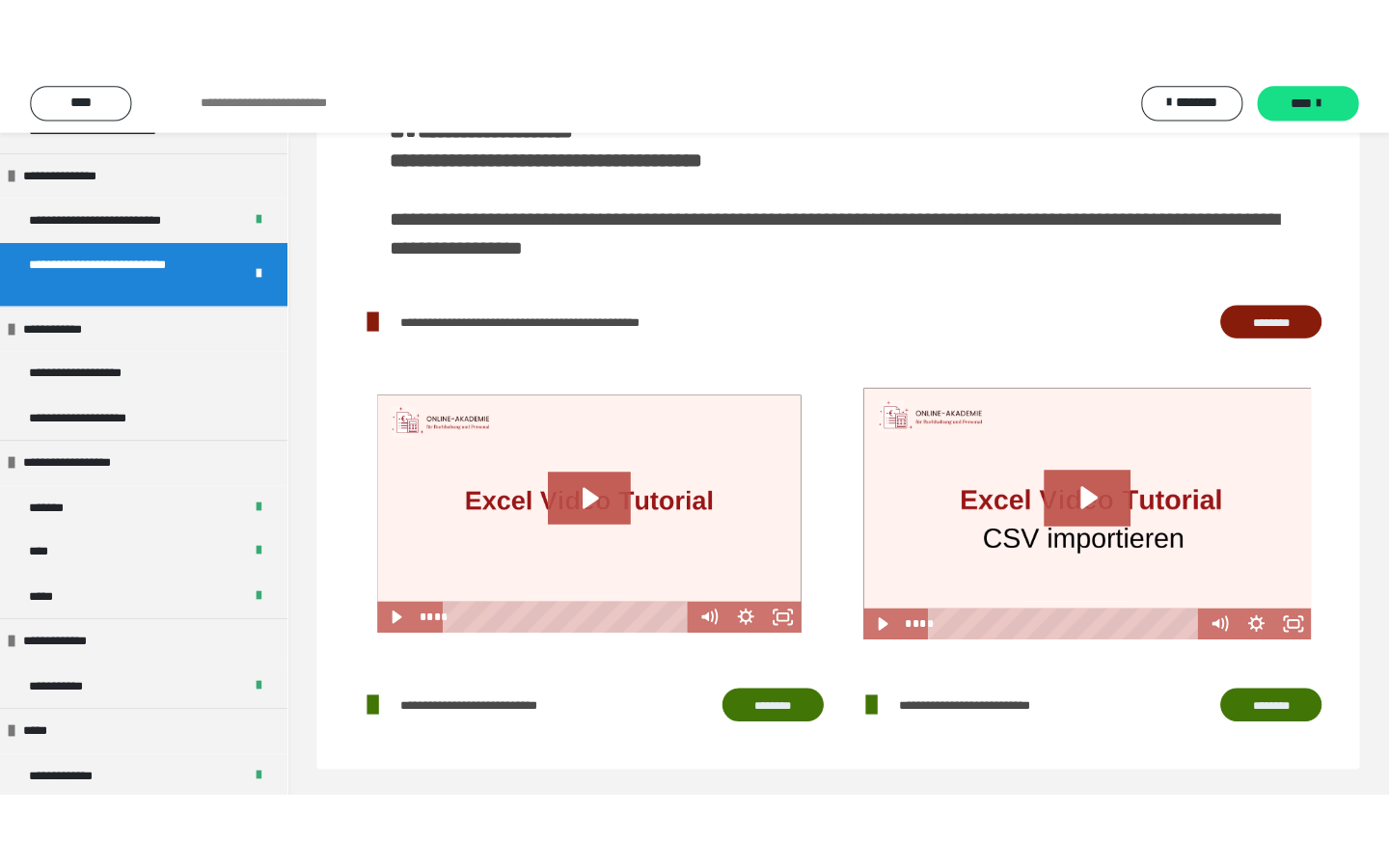 scroll, scrollTop: 58, scrollLeft: 0, axis: vertical 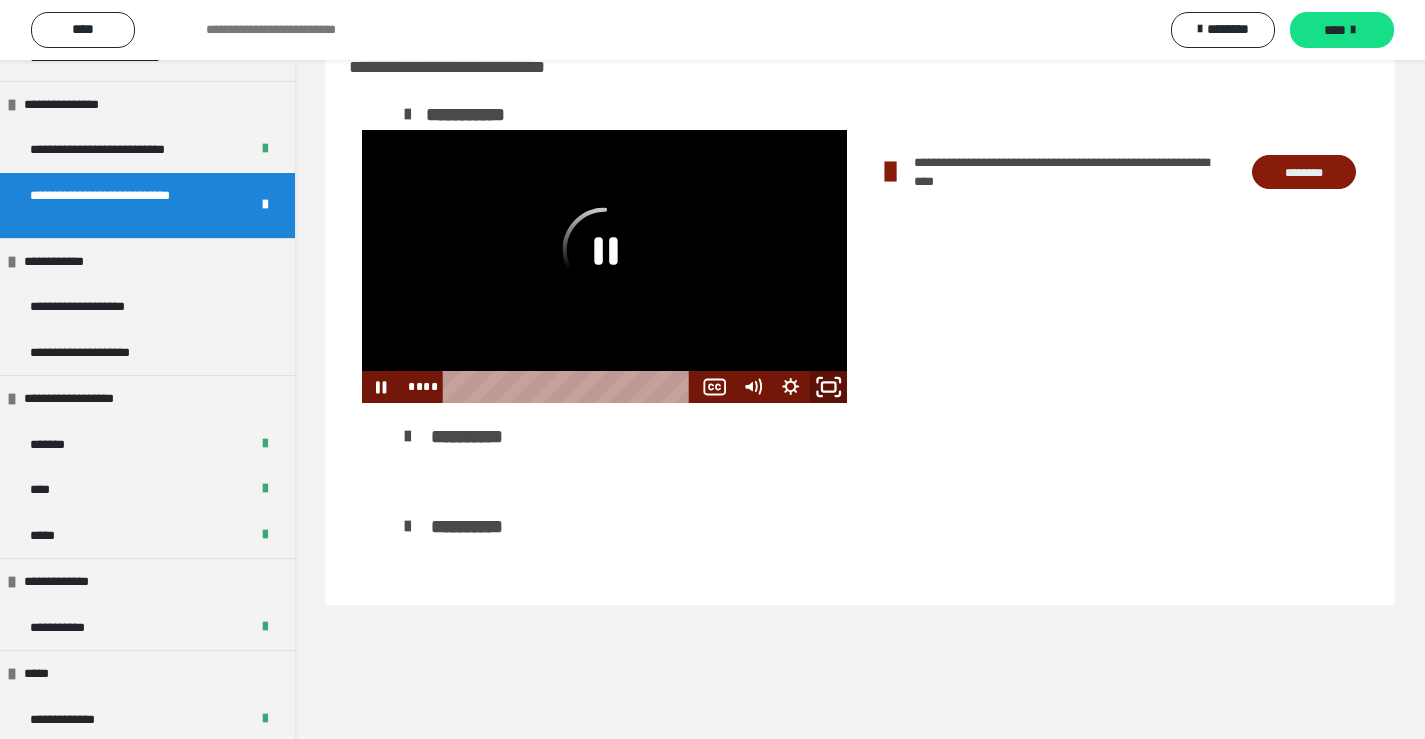click 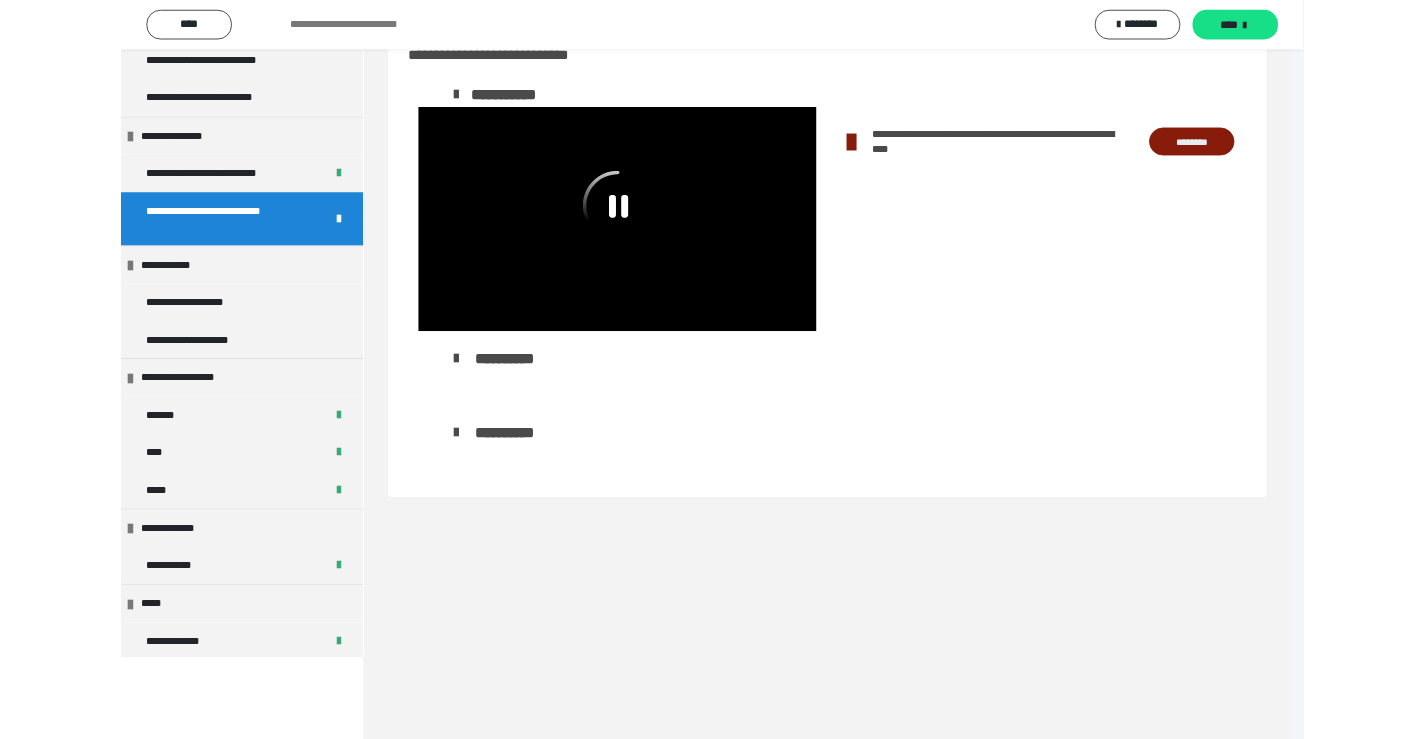 scroll, scrollTop: 1121, scrollLeft: 0, axis: vertical 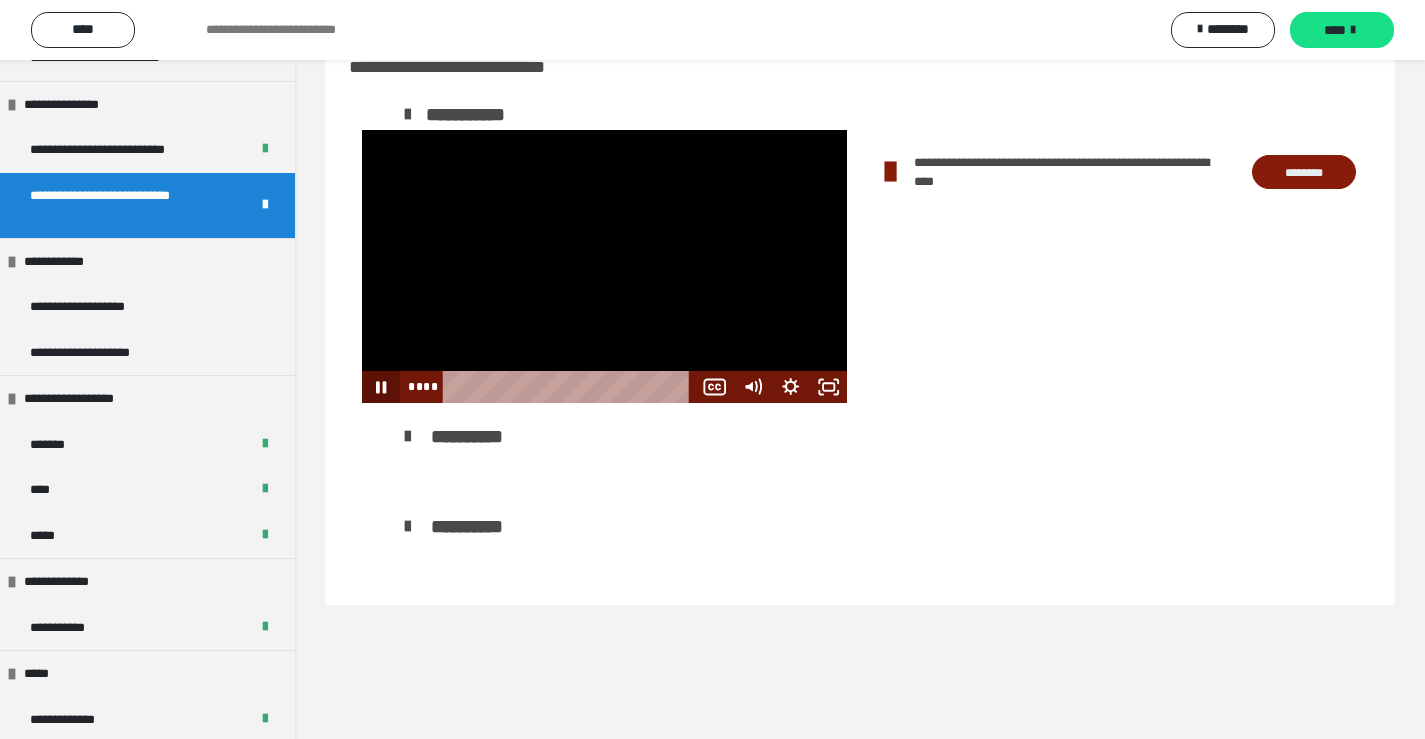 click 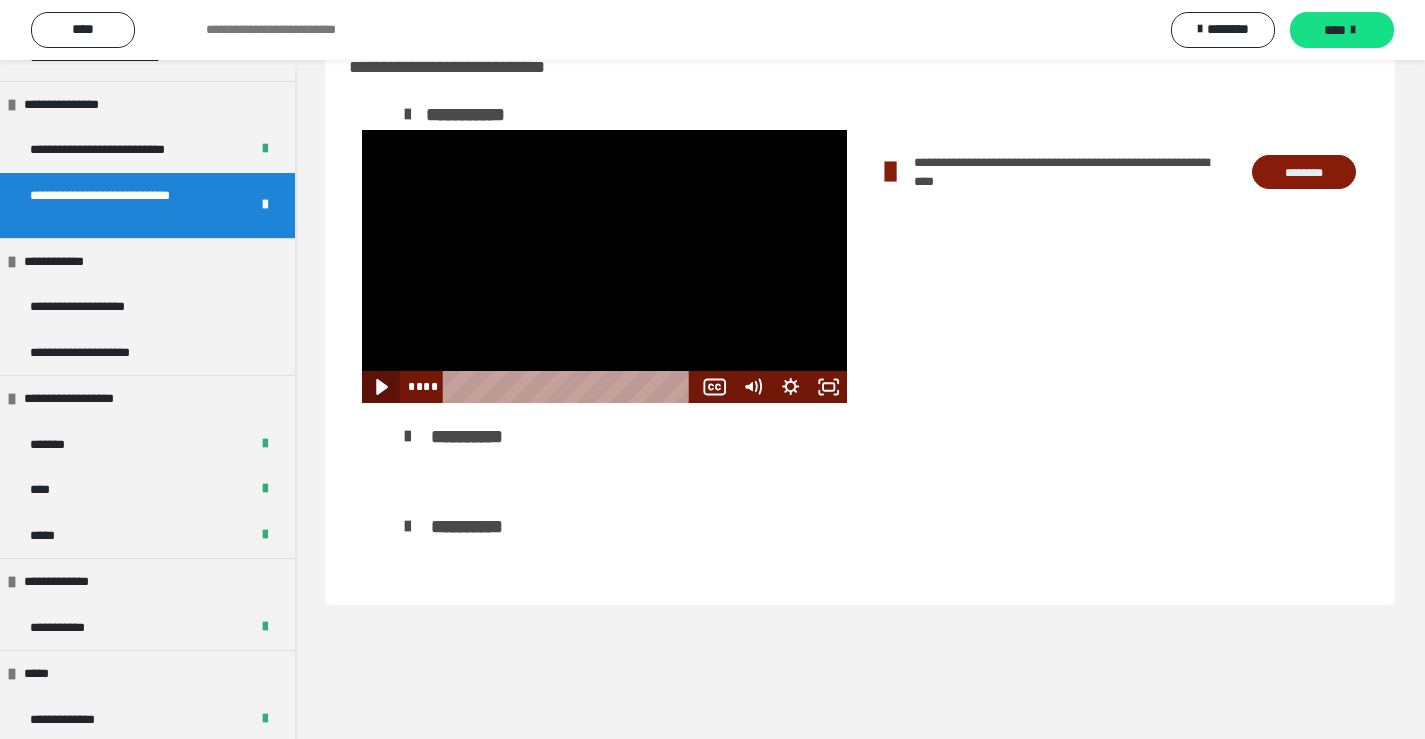 click 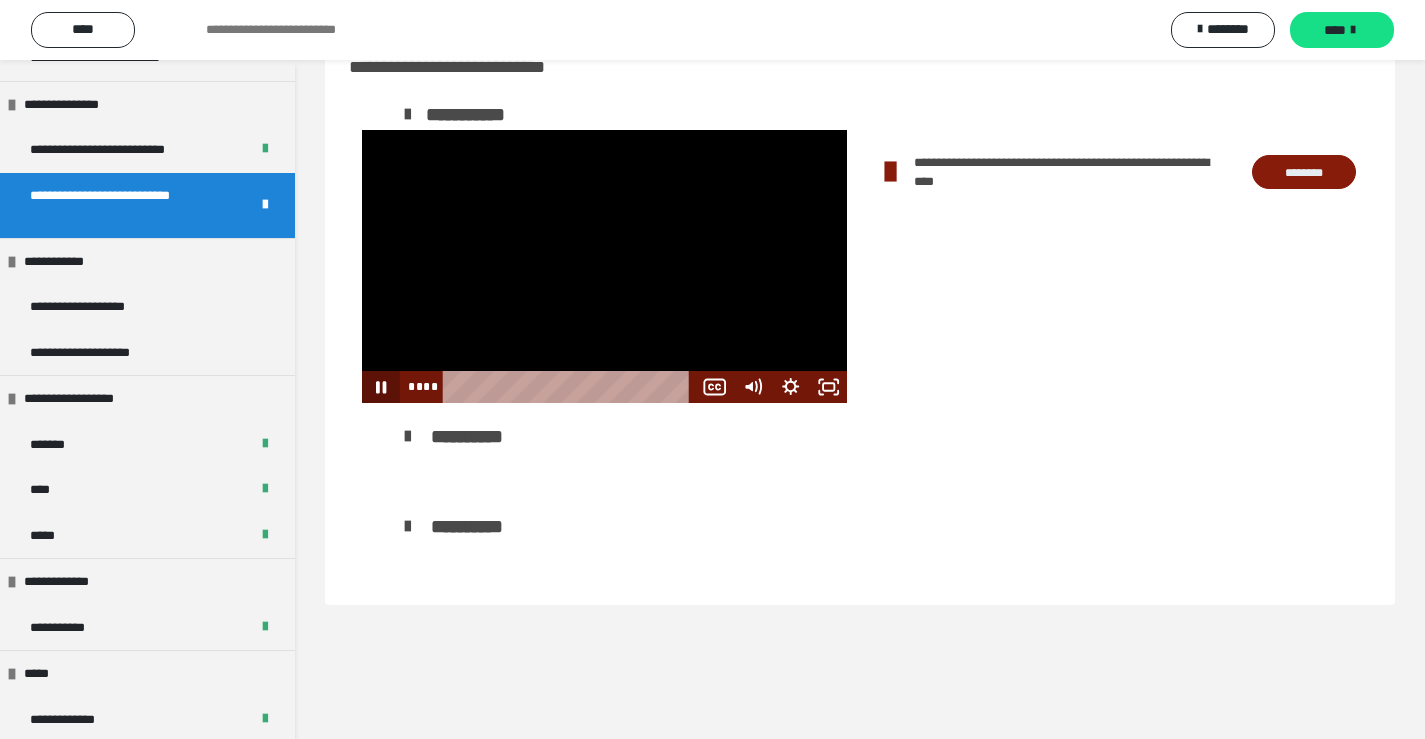 type 